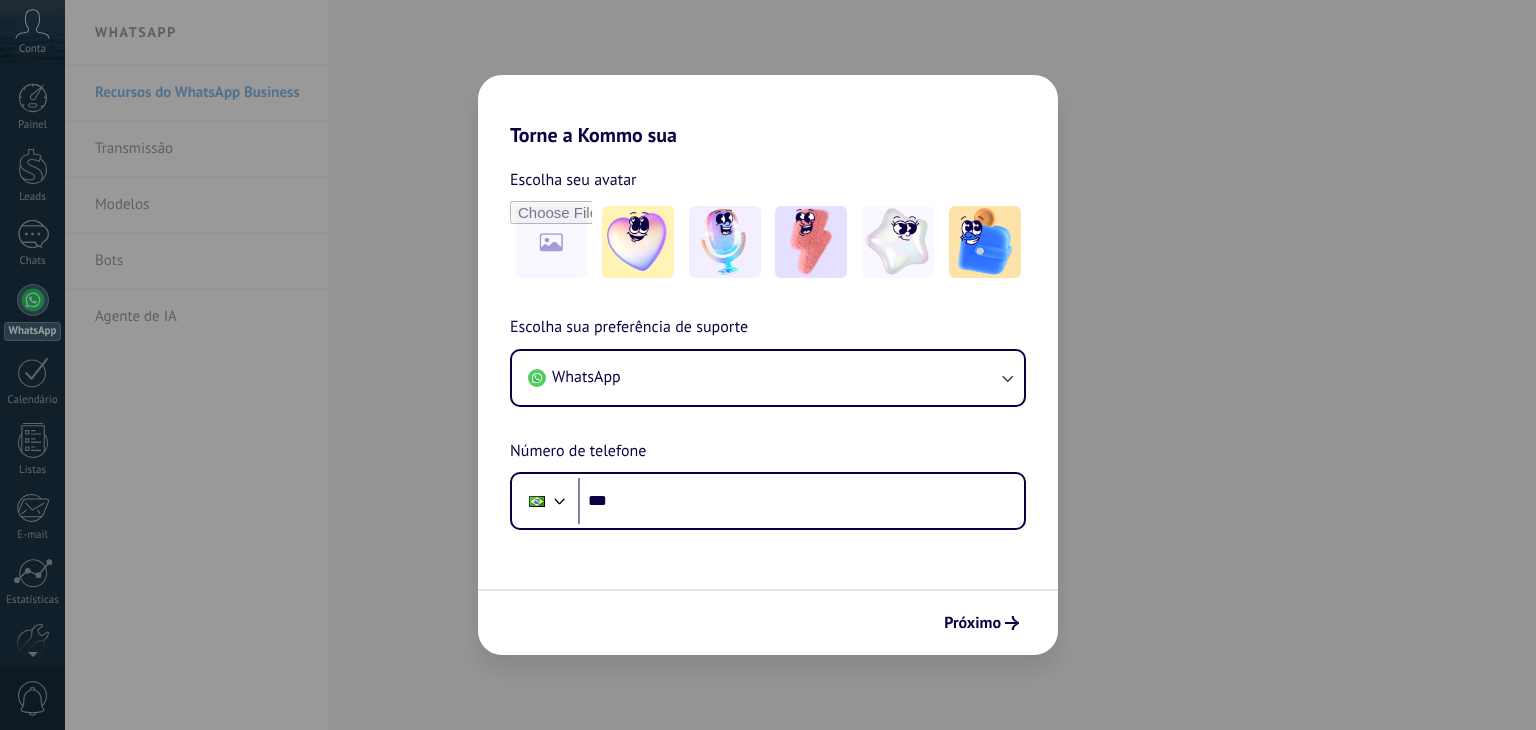 scroll, scrollTop: 0, scrollLeft: 0, axis: both 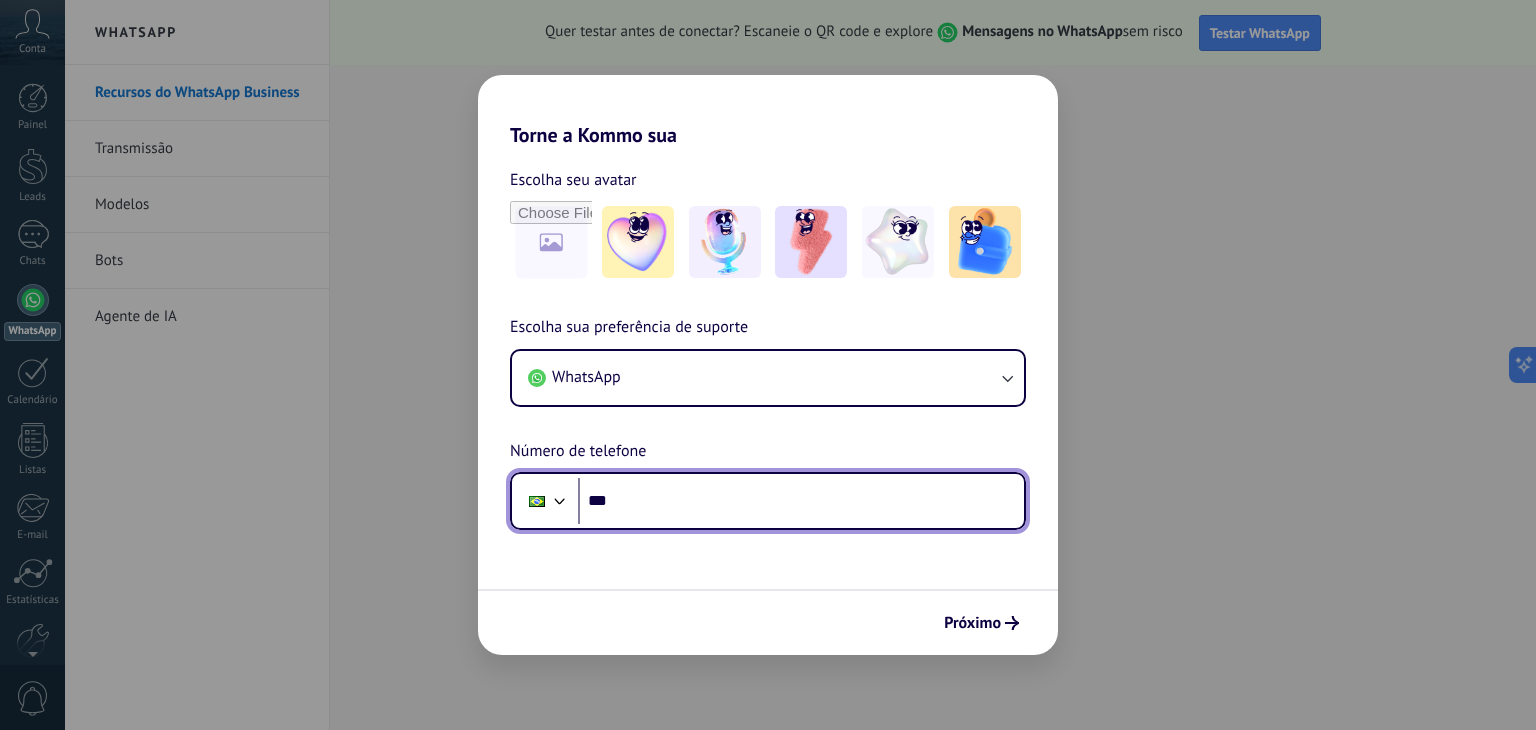 click on "***" at bounding box center [801, 501] 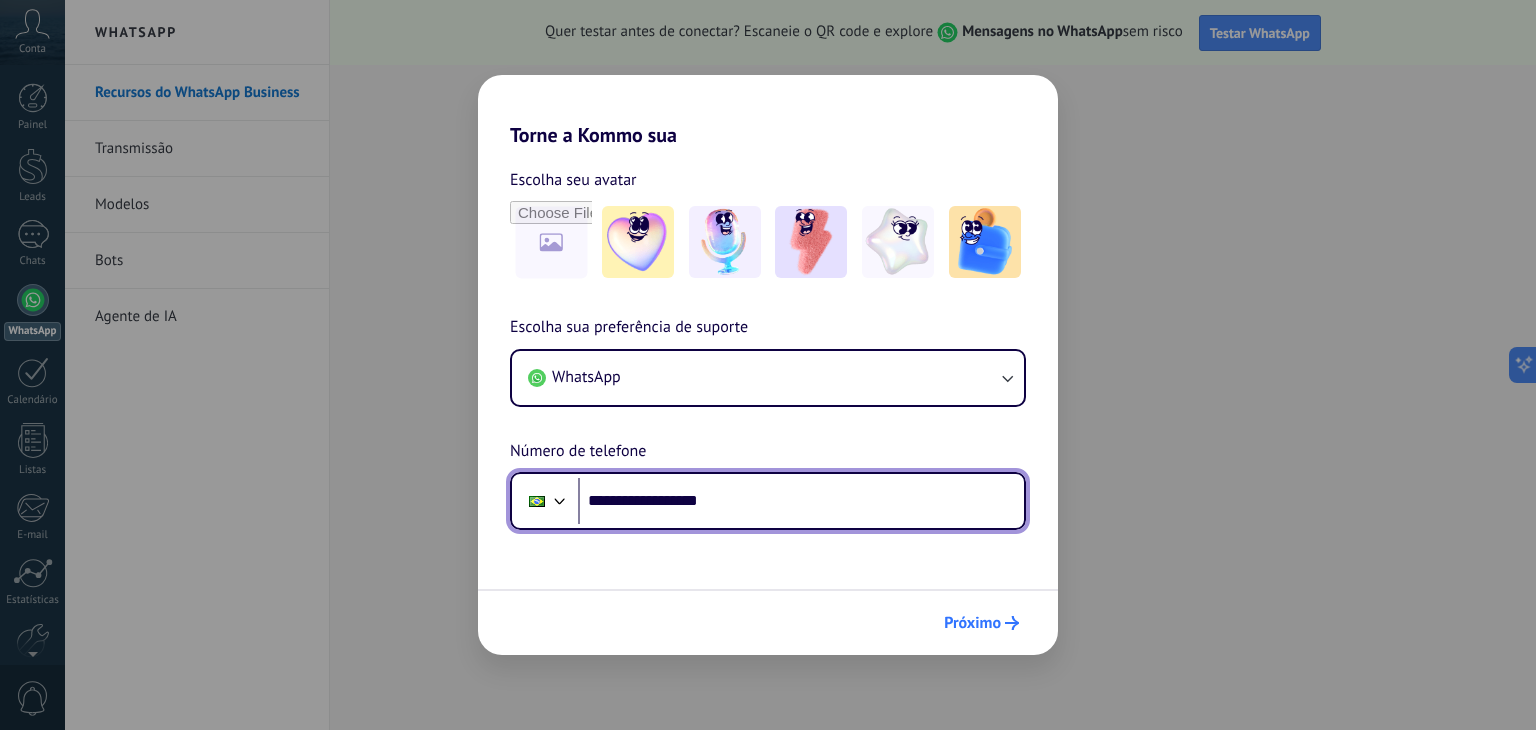 type on "**********" 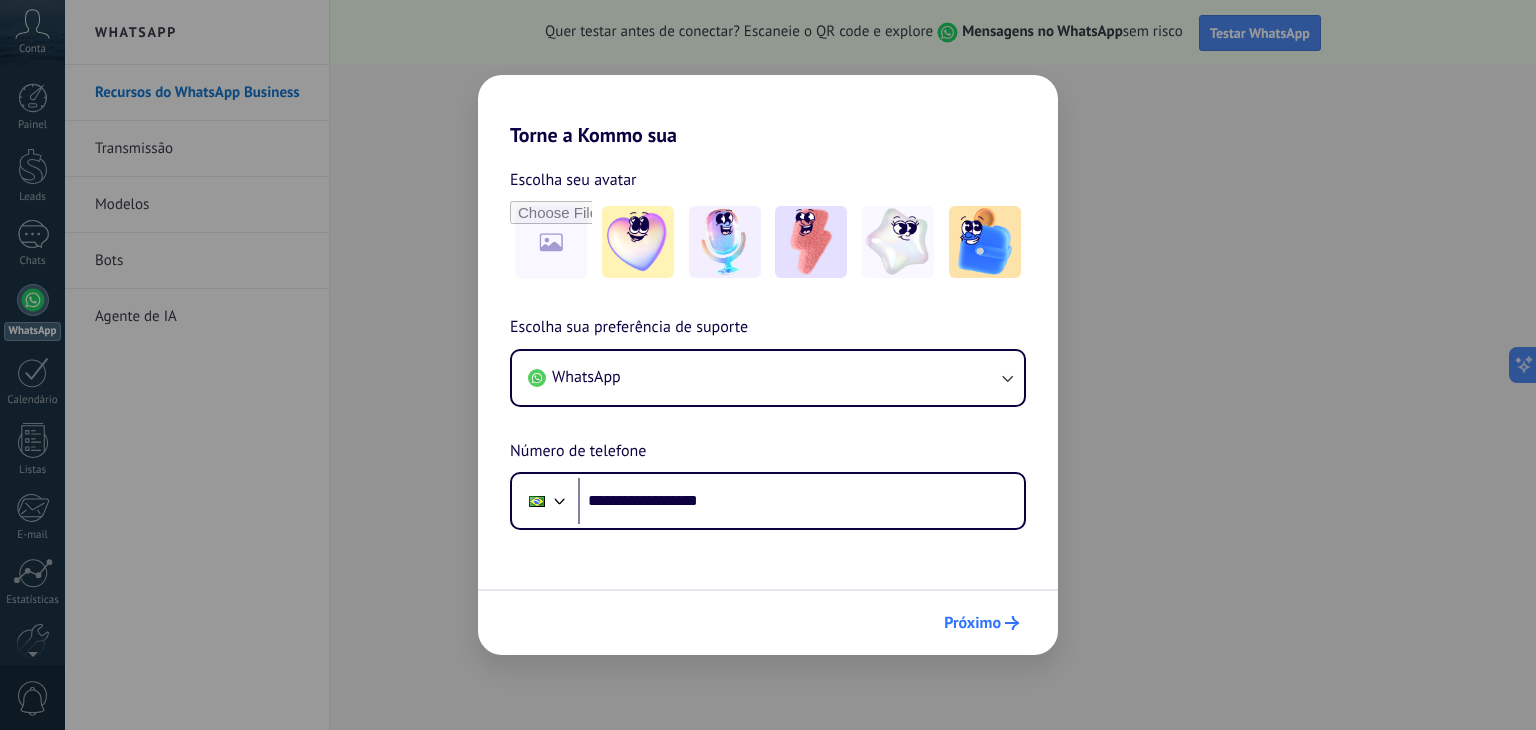 click on "Próximo" at bounding box center (981, 623) 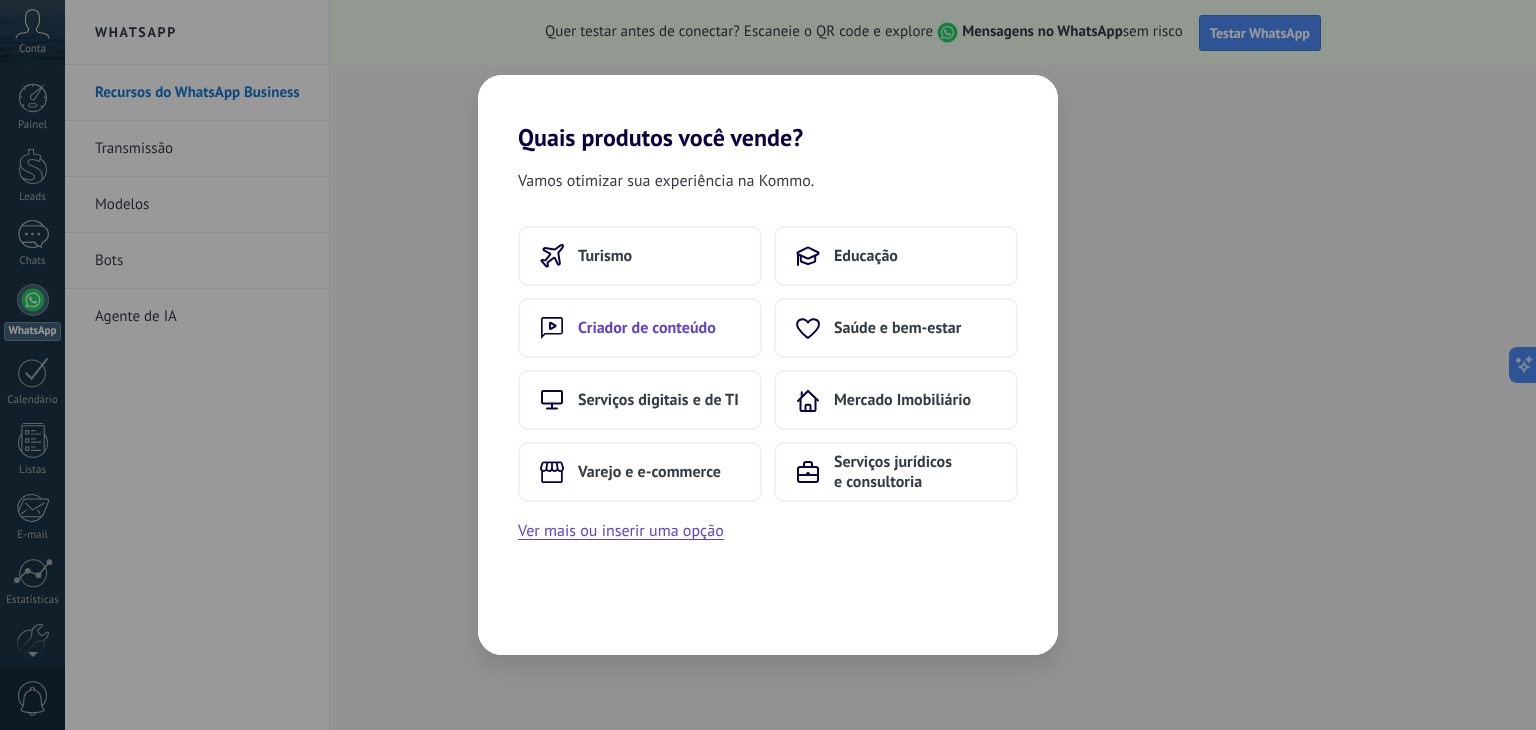 click on "Criador de conteúdo" at bounding box center (647, 328) 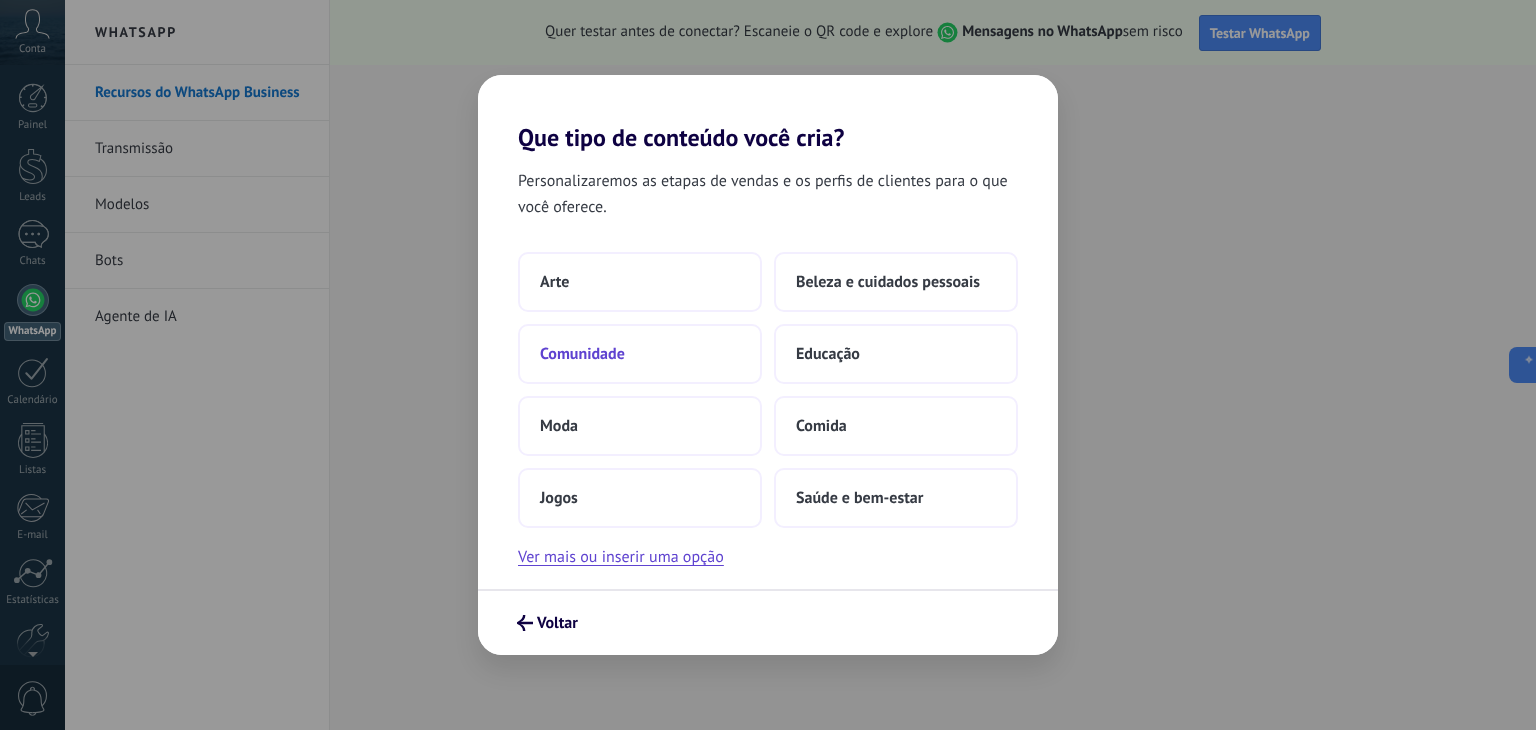 click on "Comunidade" at bounding box center [640, 354] 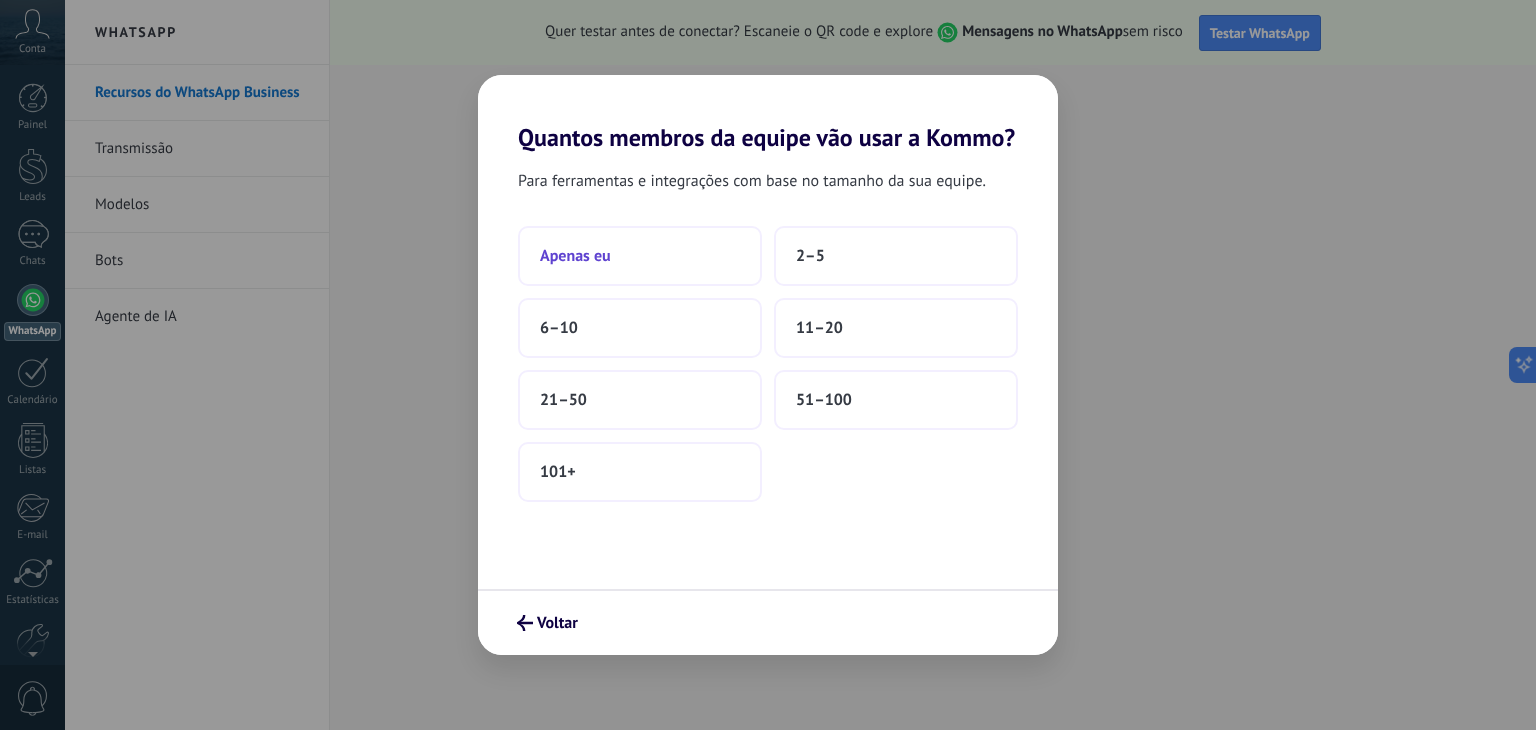 click on "Apenas eu" at bounding box center [640, 256] 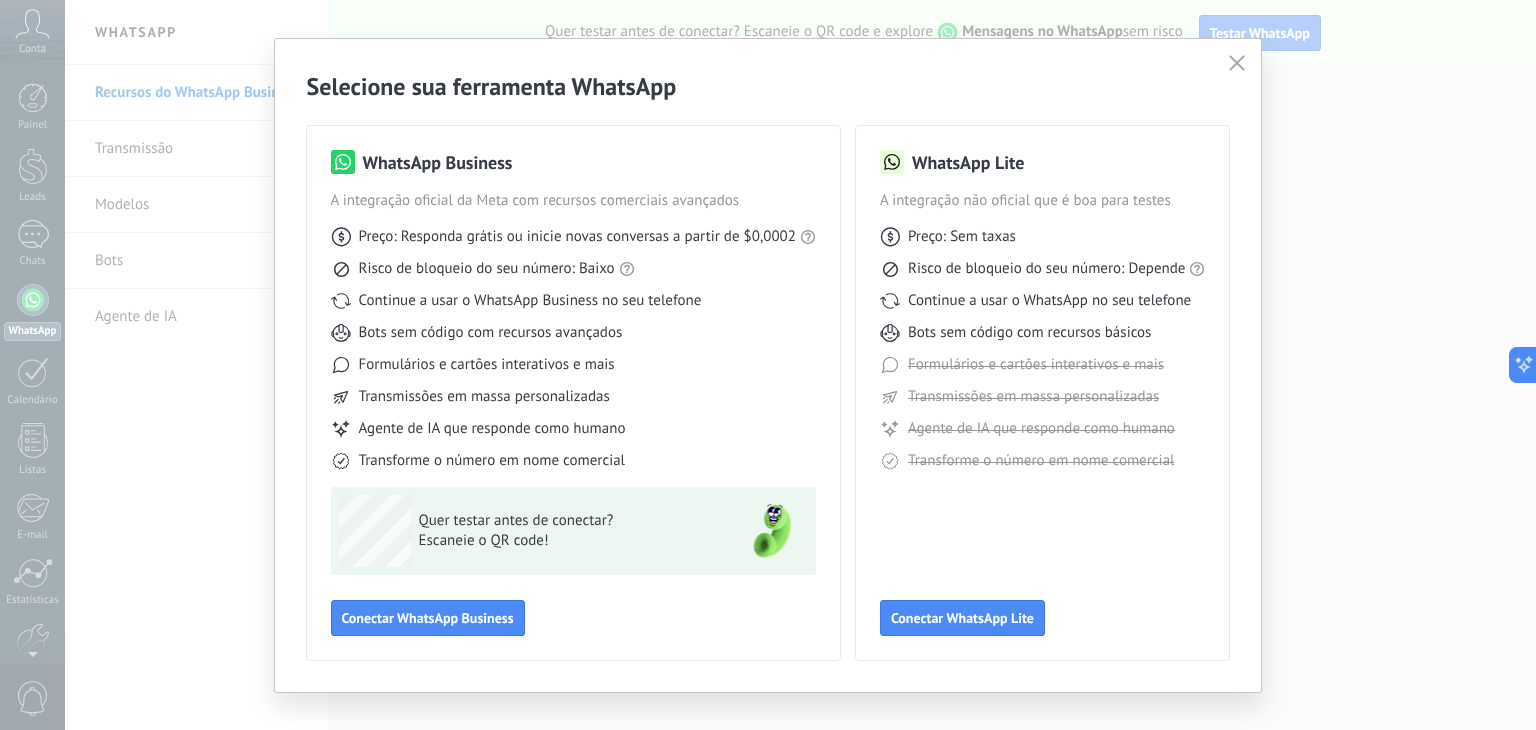 scroll, scrollTop: 28, scrollLeft: 0, axis: vertical 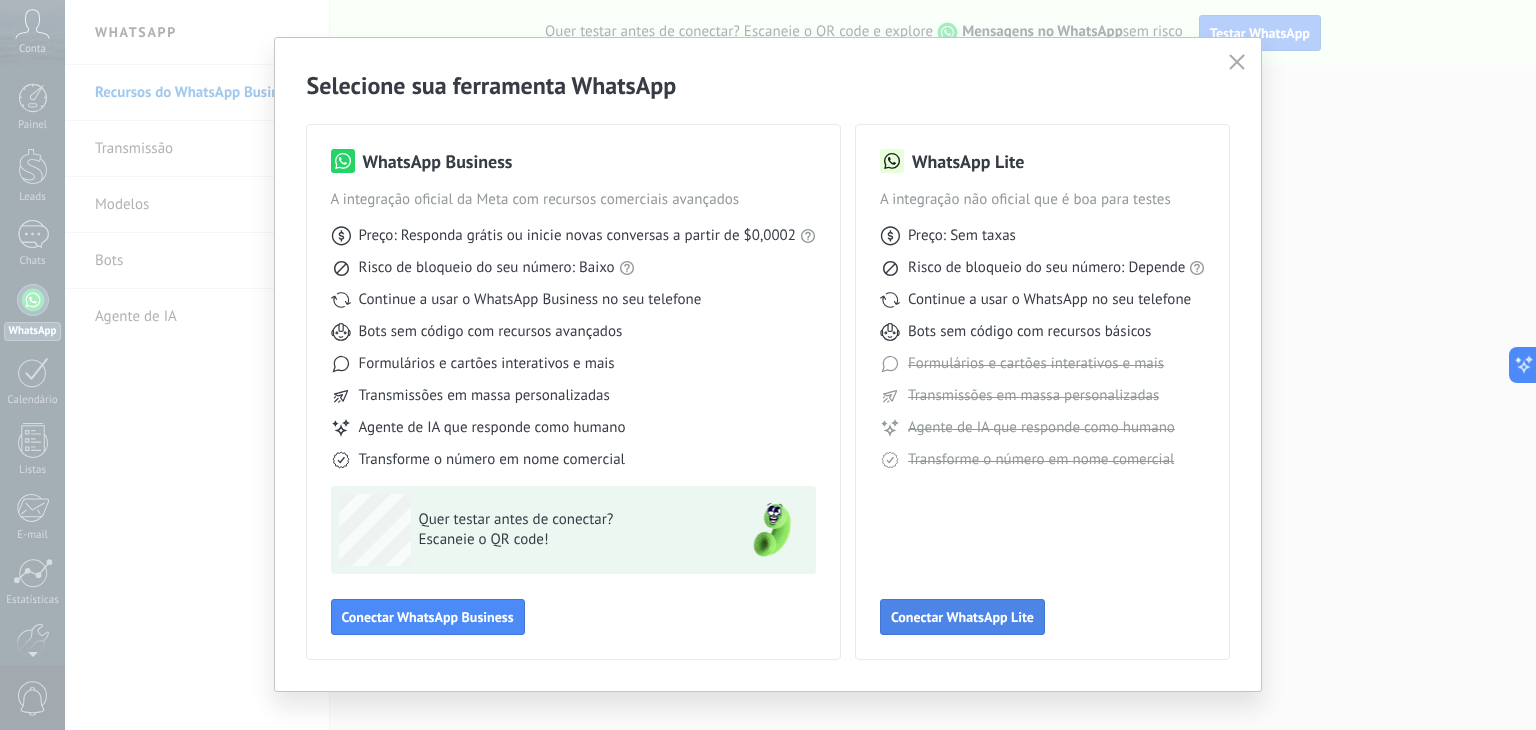 click on "Conectar WhatsApp Lite" at bounding box center [962, 617] 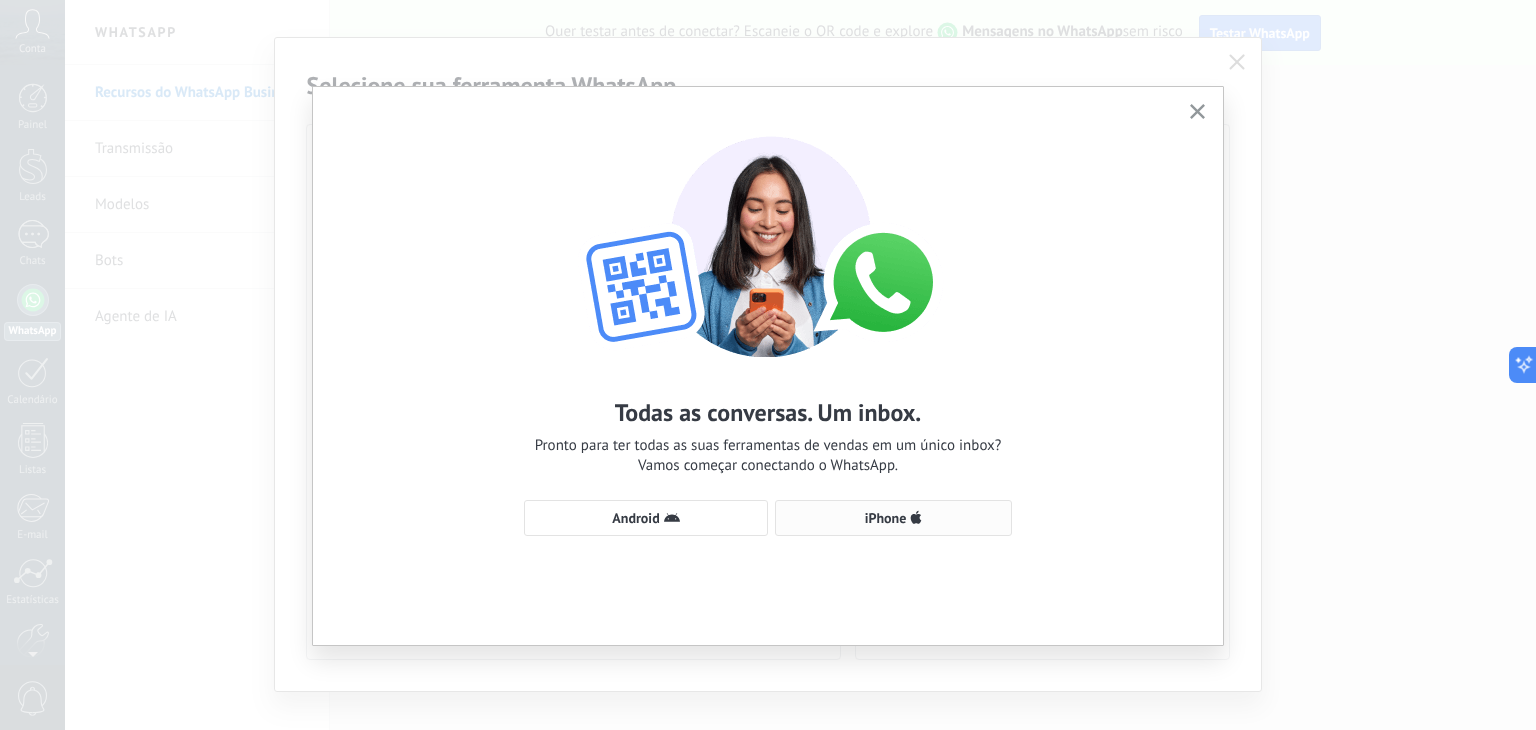 click on "iPhone" at bounding box center [893, 518] 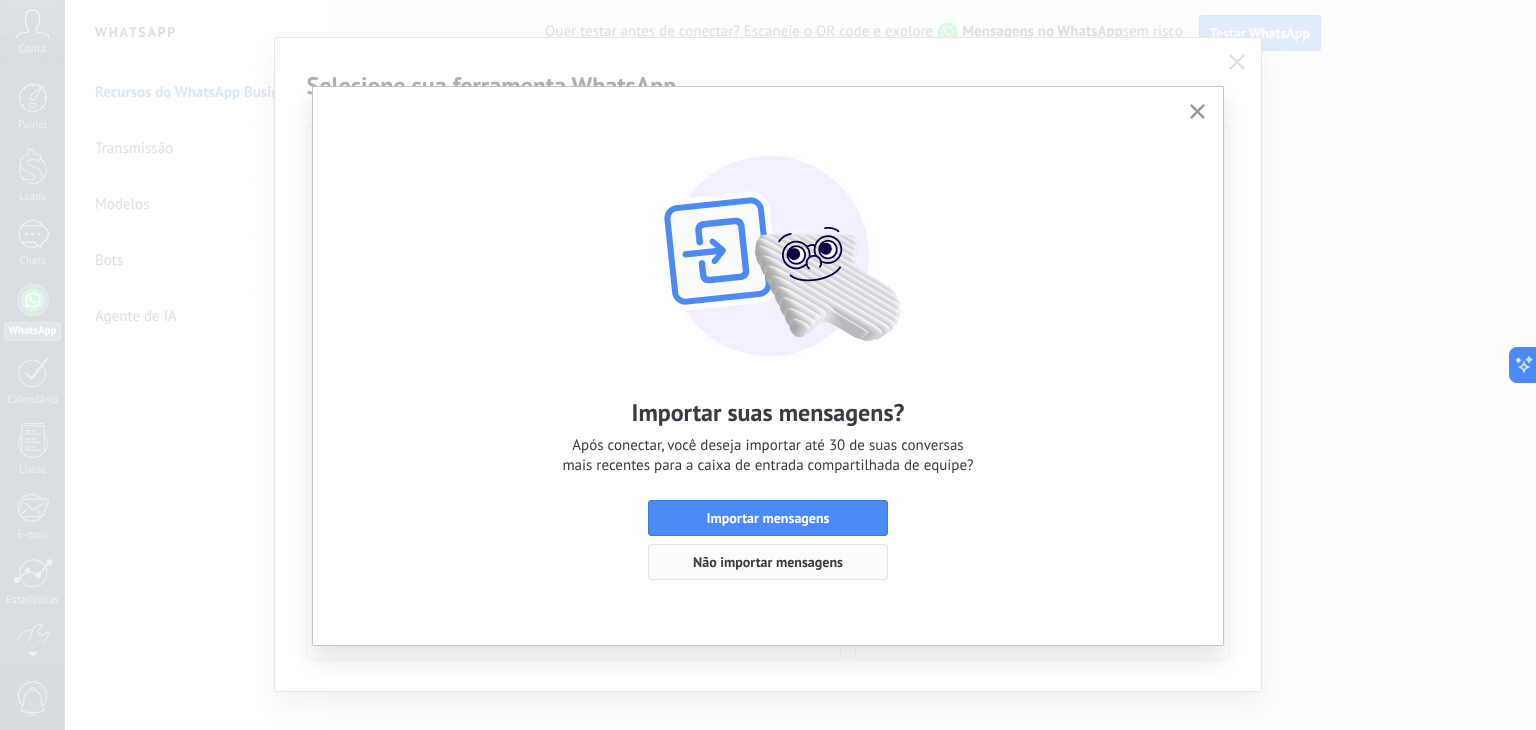 click on "Não importar mensagens" at bounding box center [768, 562] 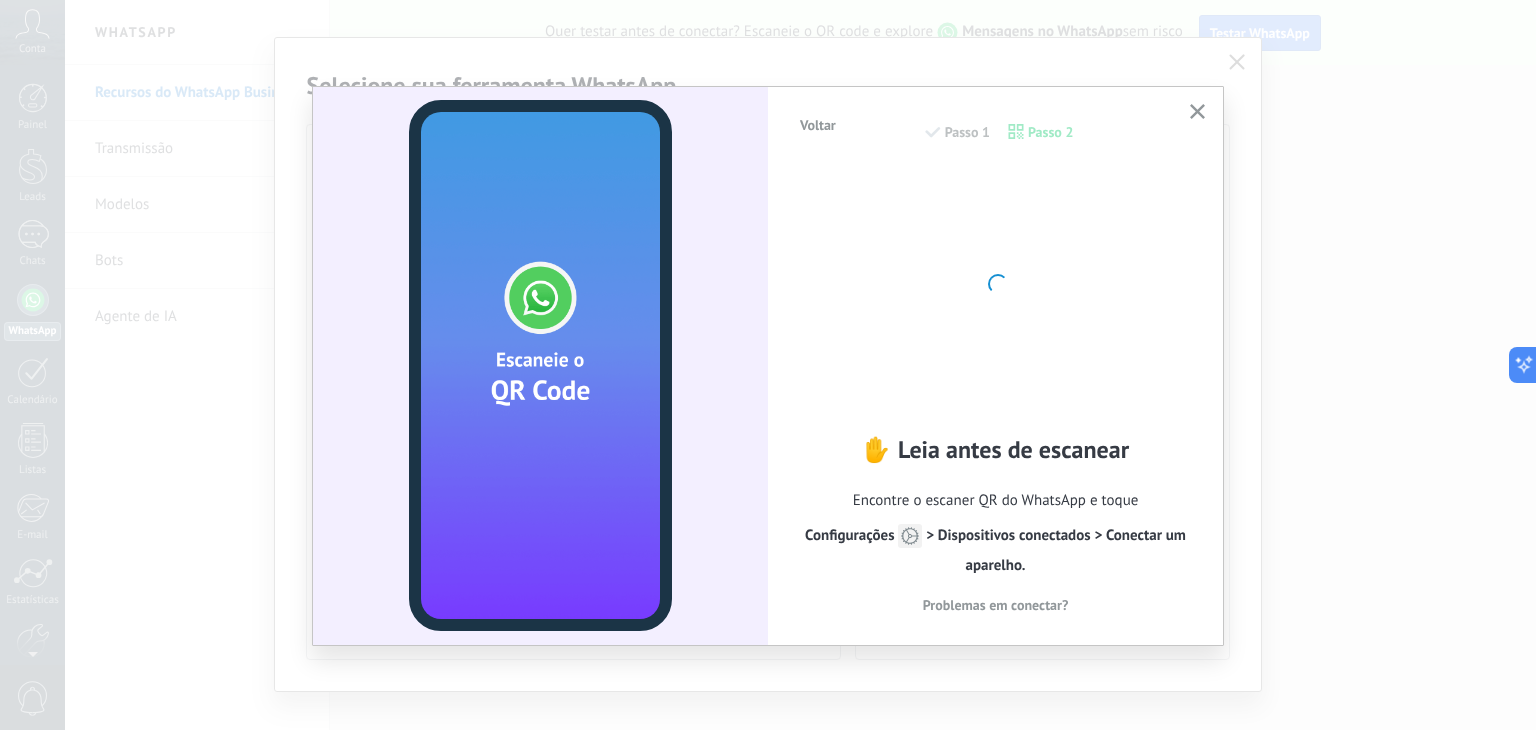 click 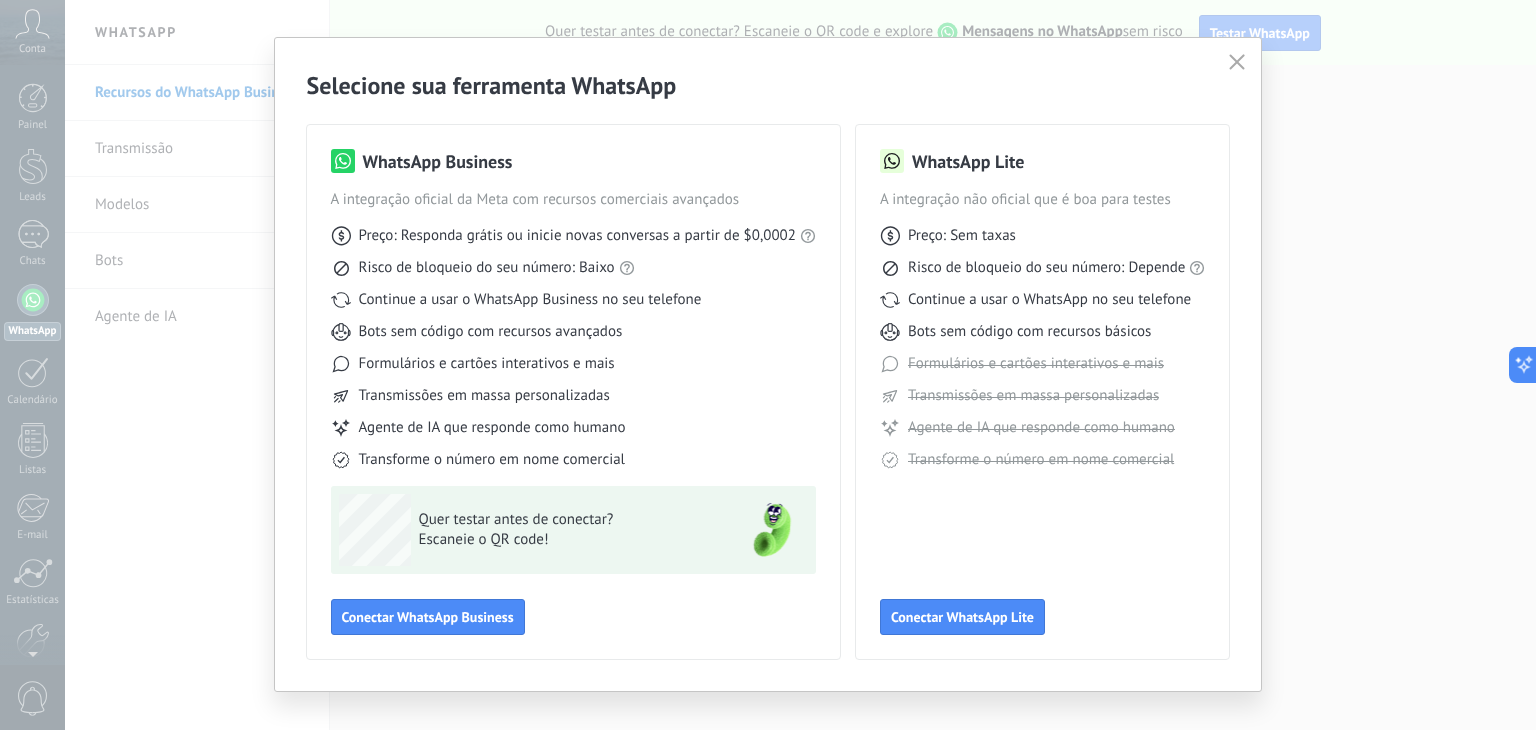 click at bounding box center [1237, 63] 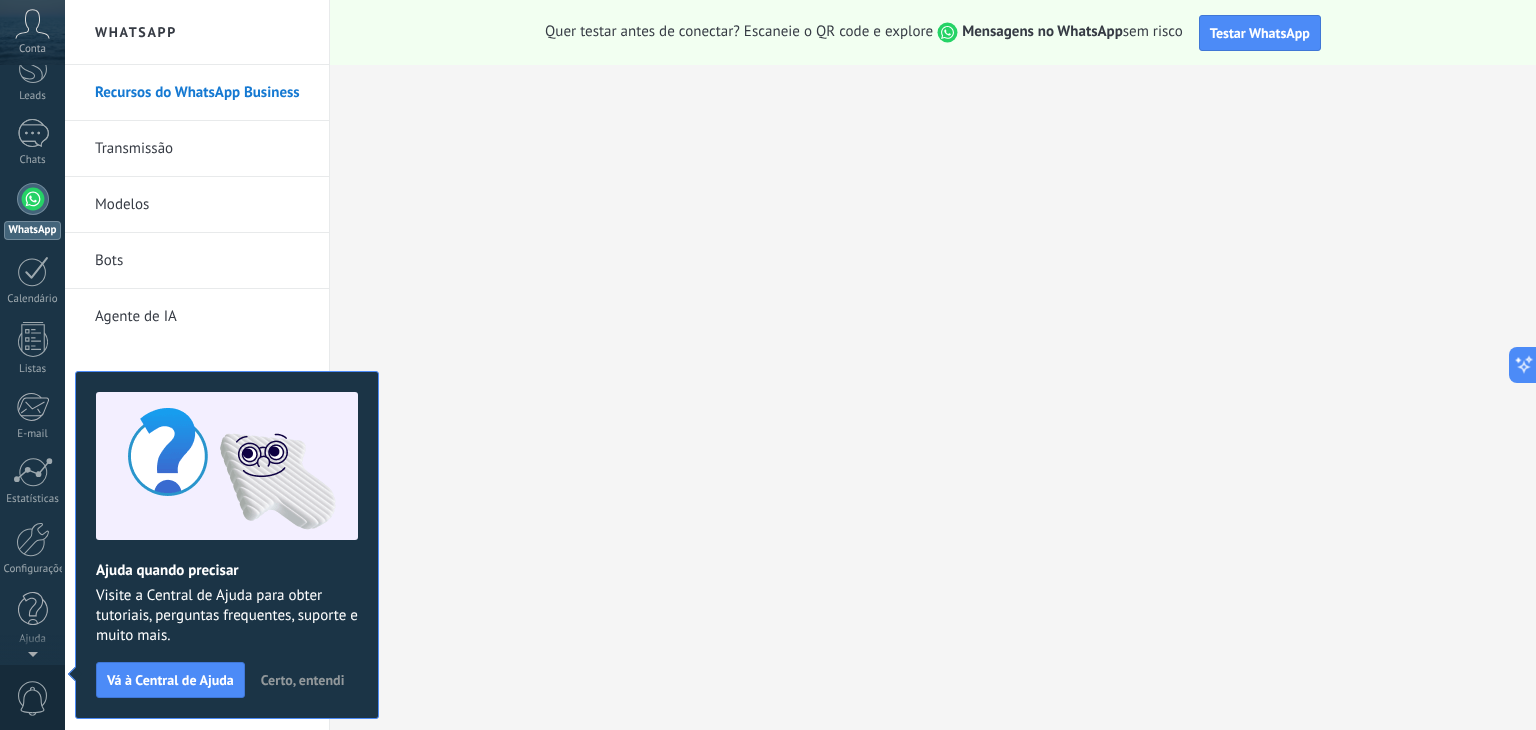 scroll, scrollTop: 0, scrollLeft: 0, axis: both 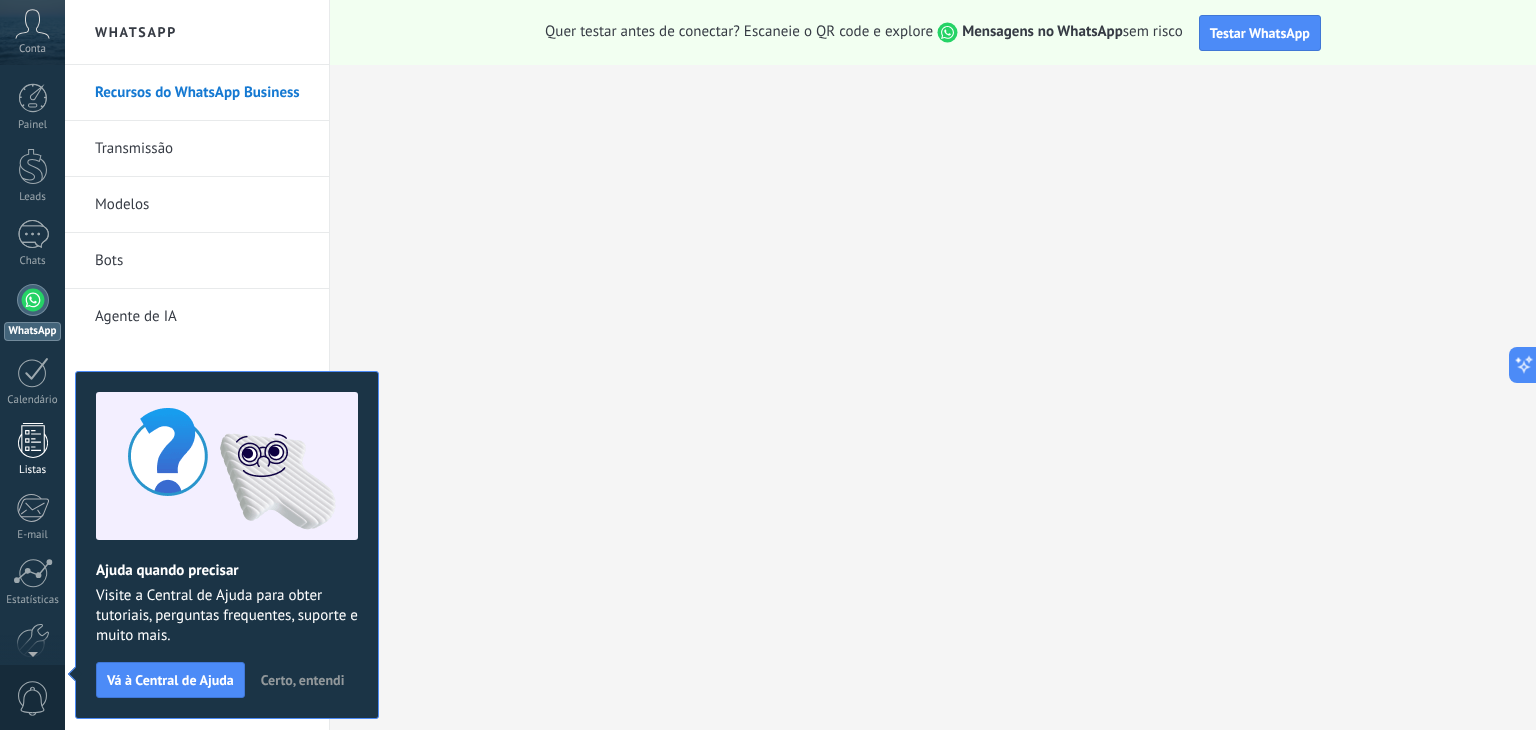 click on "Listas" at bounding box center (32, 450) 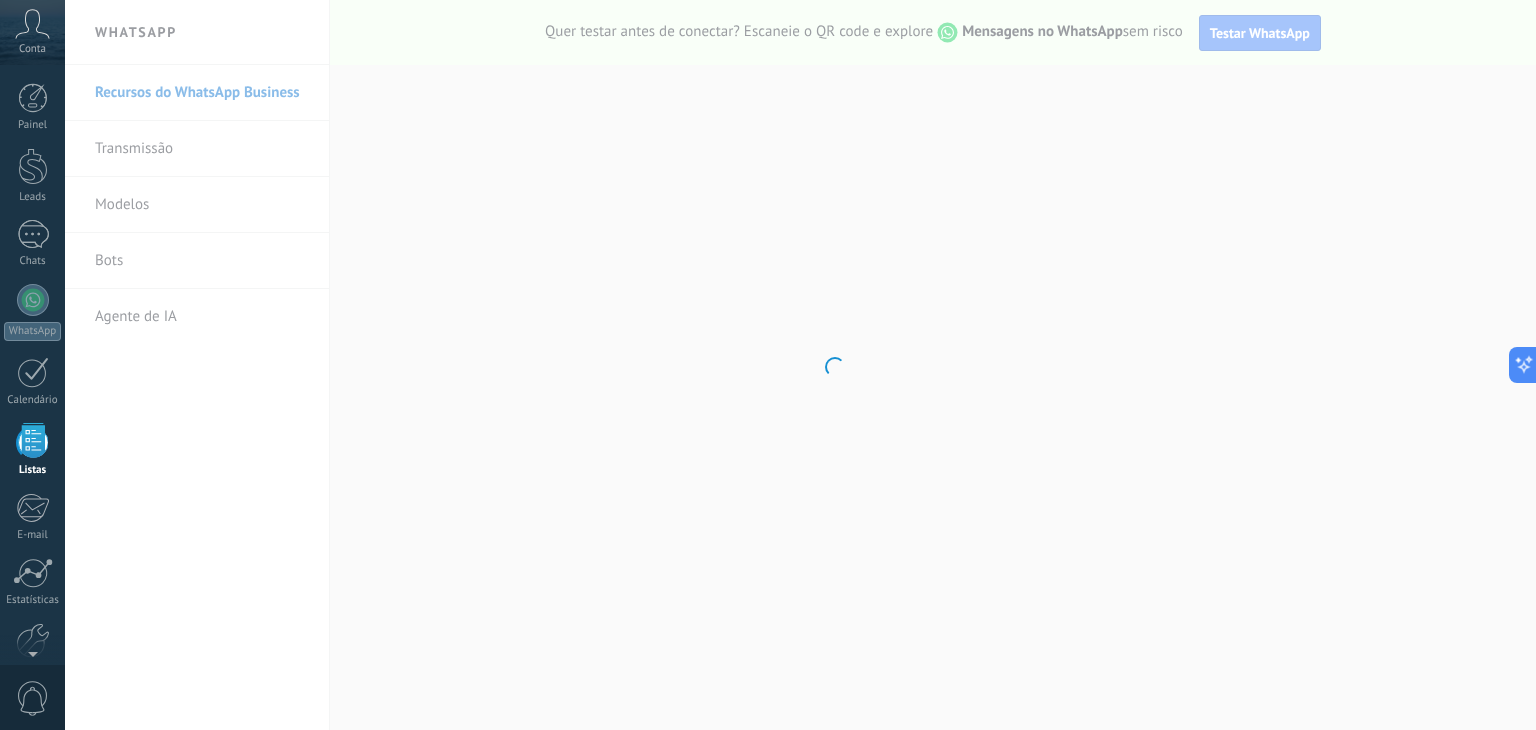 click on "Listas" at bounding box center [32, 450] 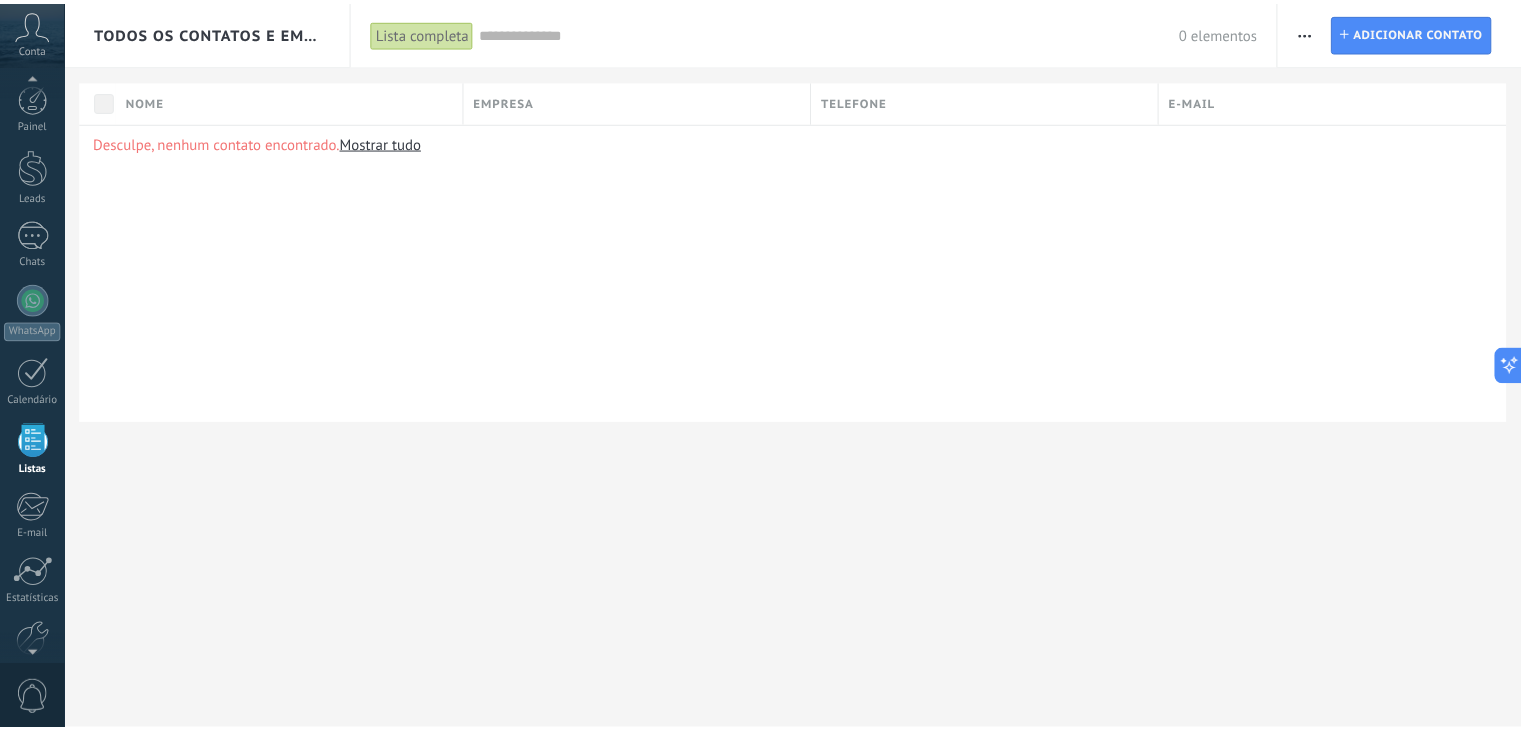 scroll, scrollTop: 51, scrollLeft: 0, axis: vertical 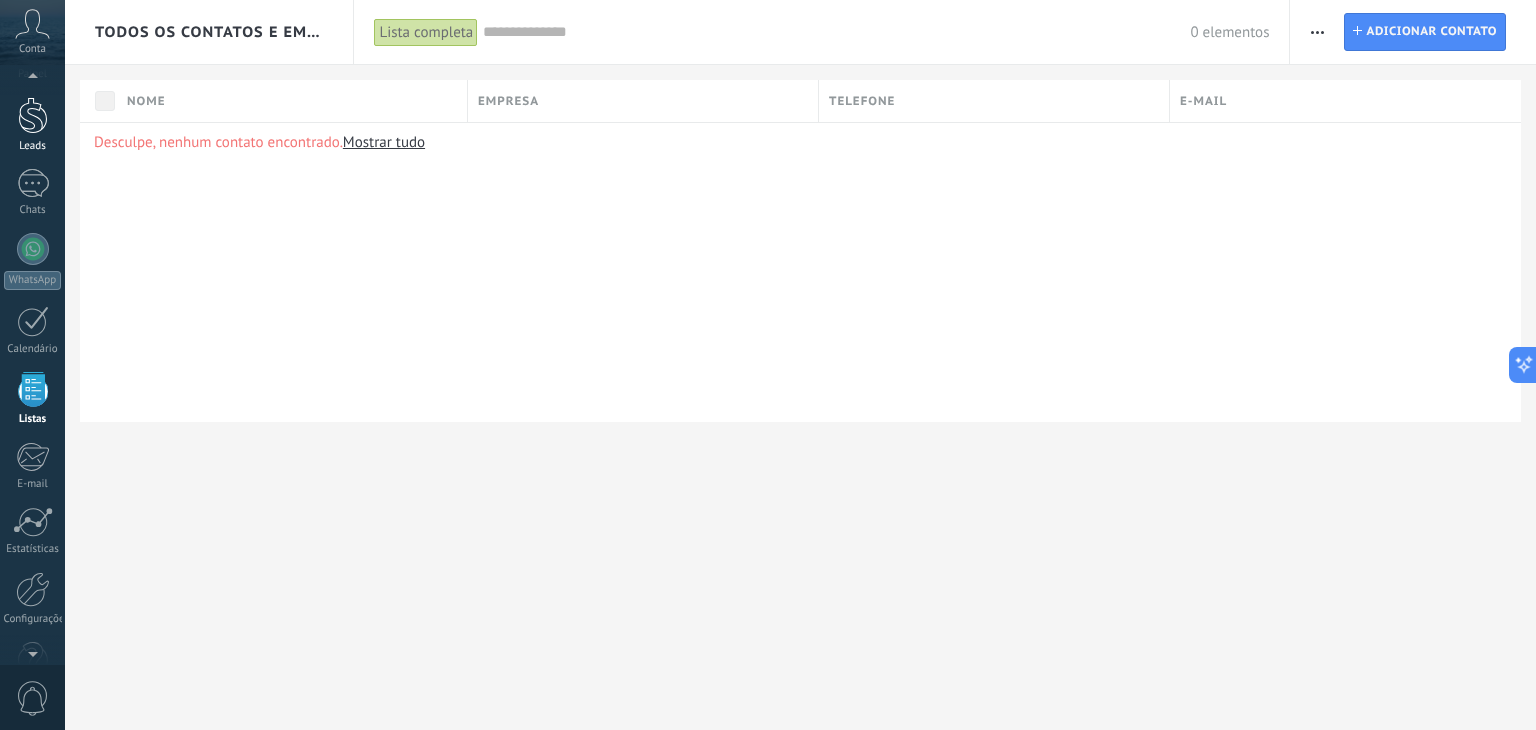 click at bounding box center (33, 115) 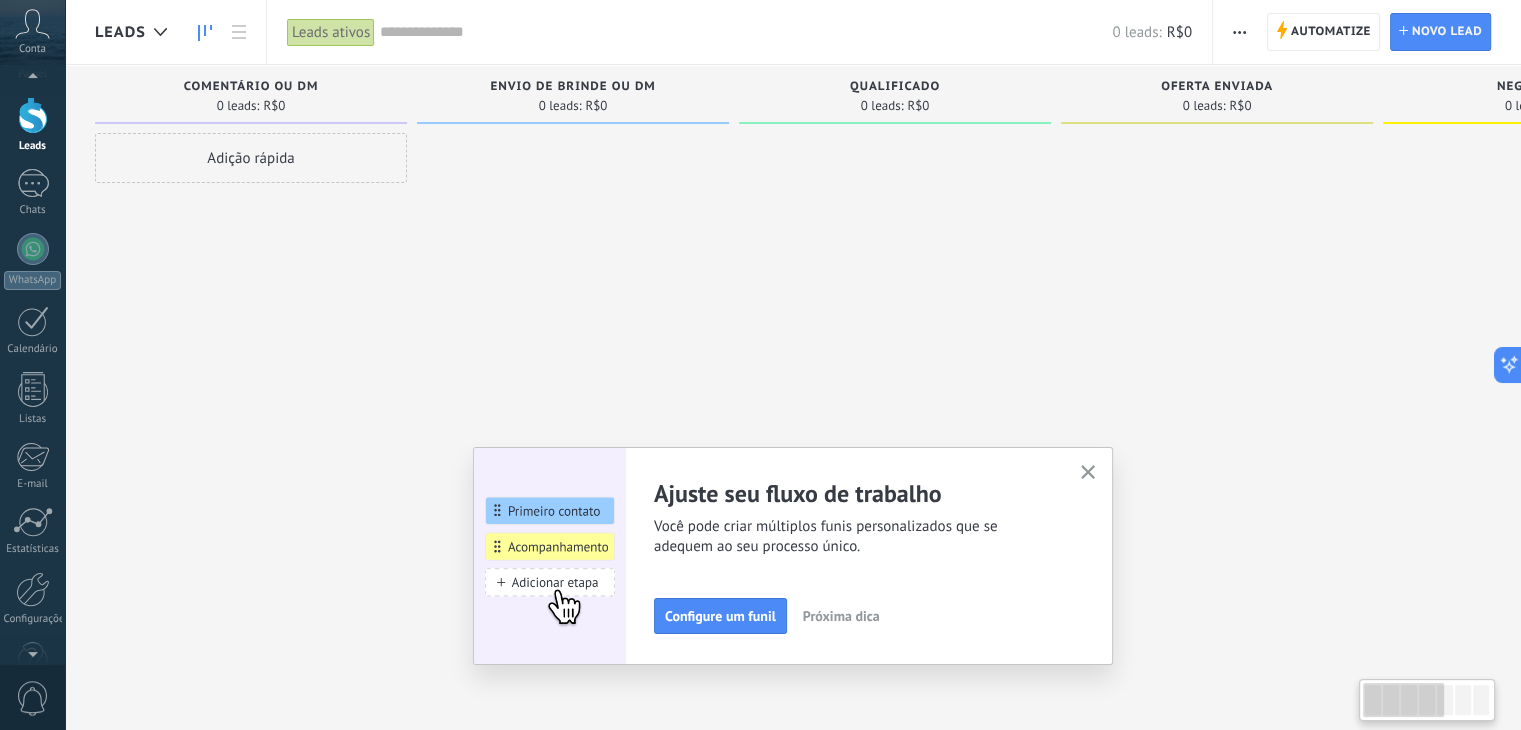 scroll, scrollTop: 0, scrollLeft: 0, axis: both 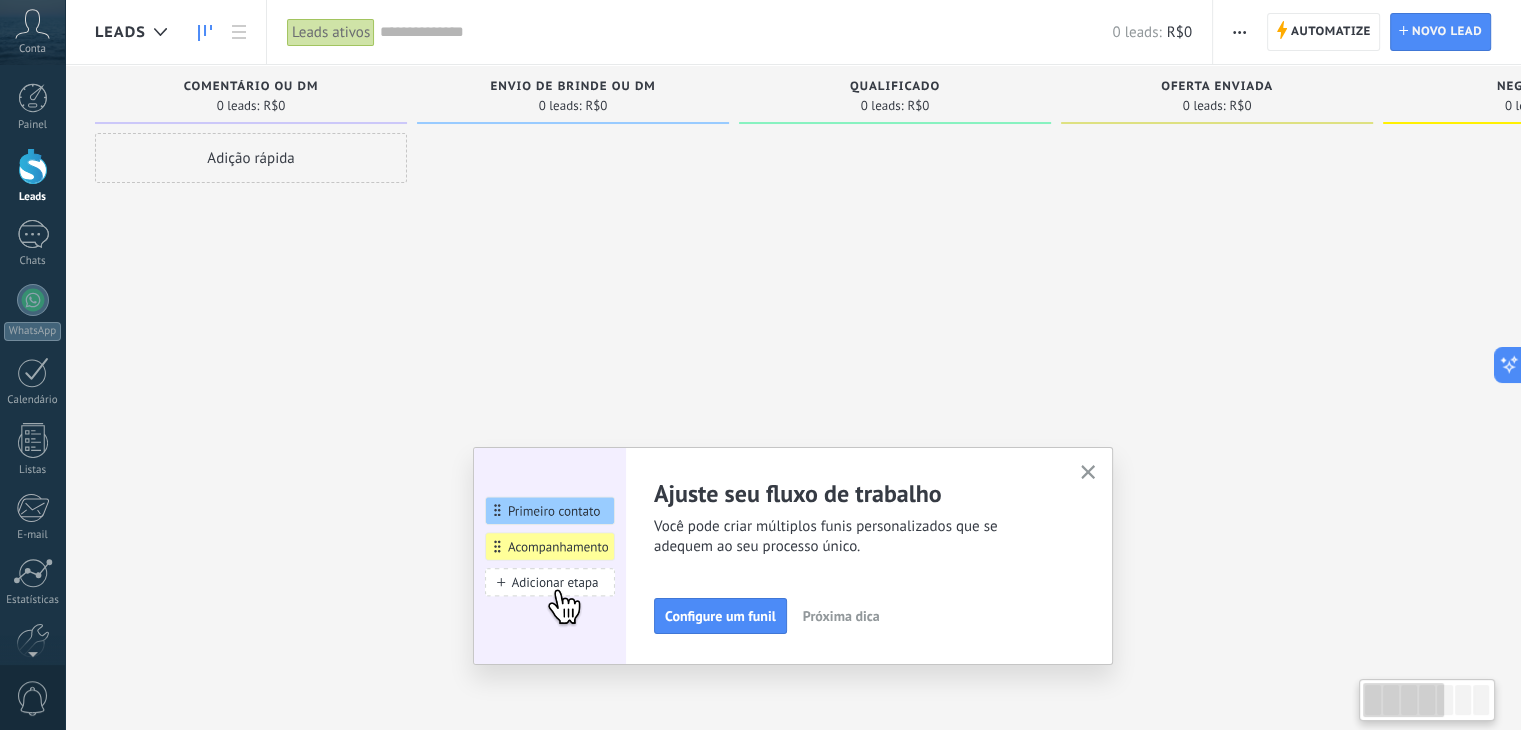 drag, startPoint x: 465, startPoint y: 194, endPoint x: 587, endPoint y: 210, distance: 123.04471 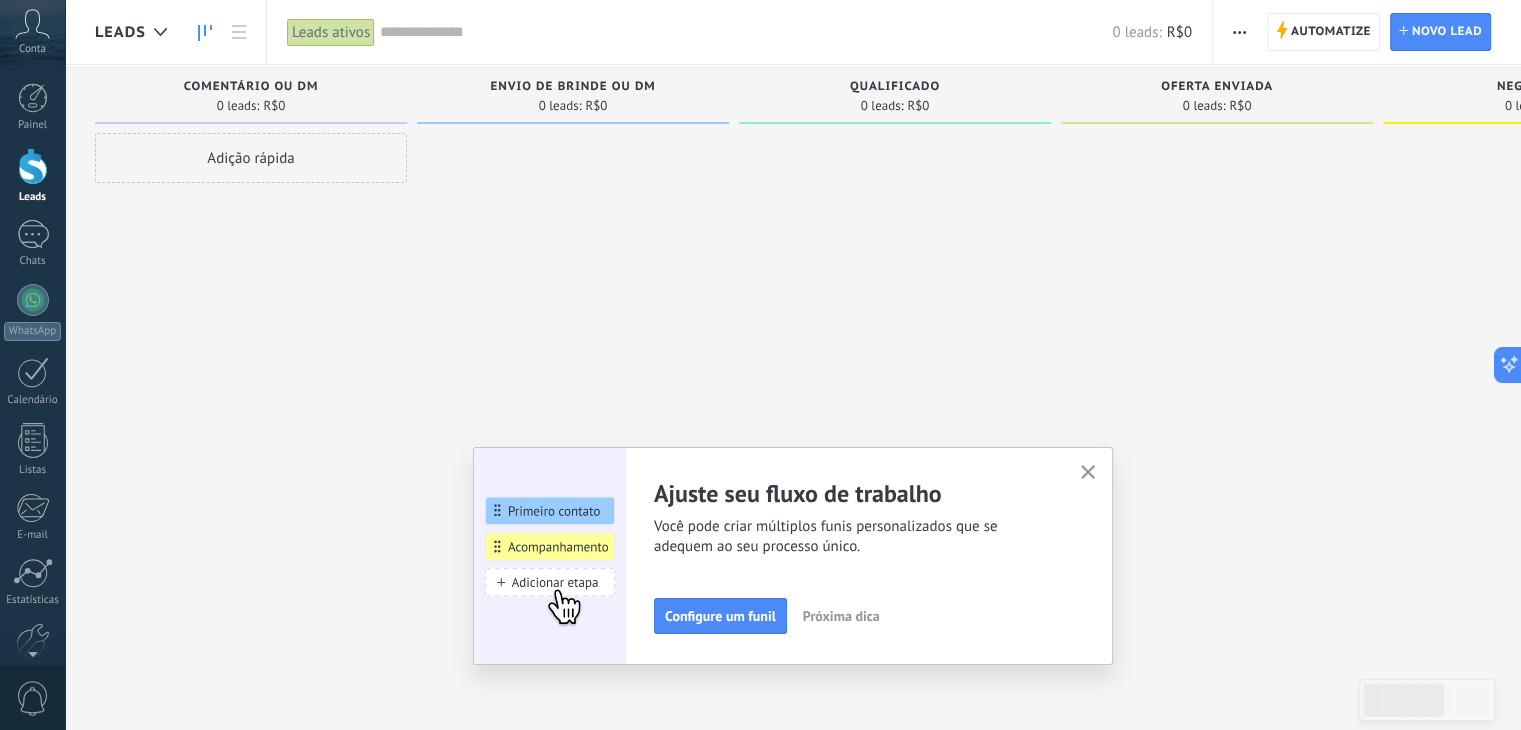 click on "Adição rápida" at bounding box center [251, 158] 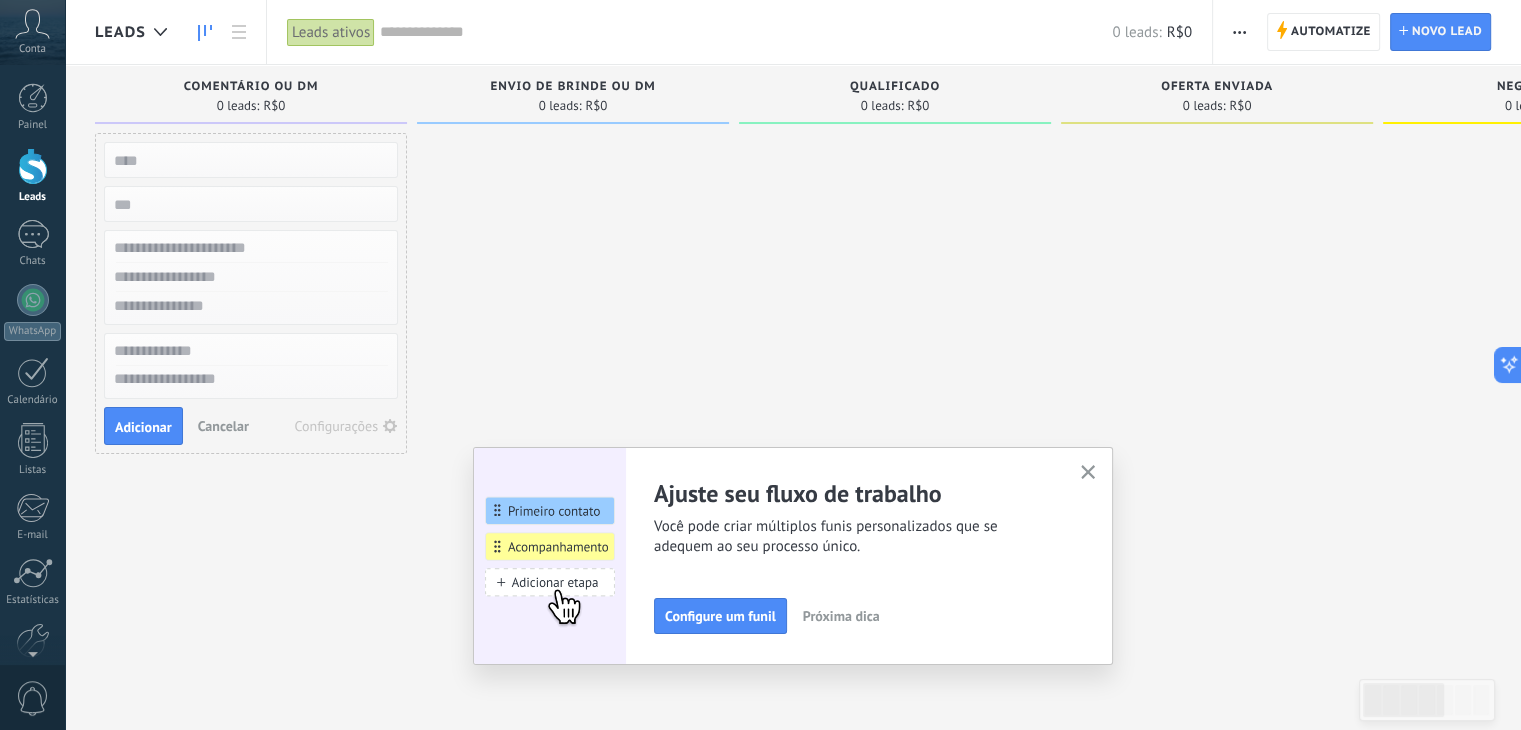 click at bounding box center [573, 367] 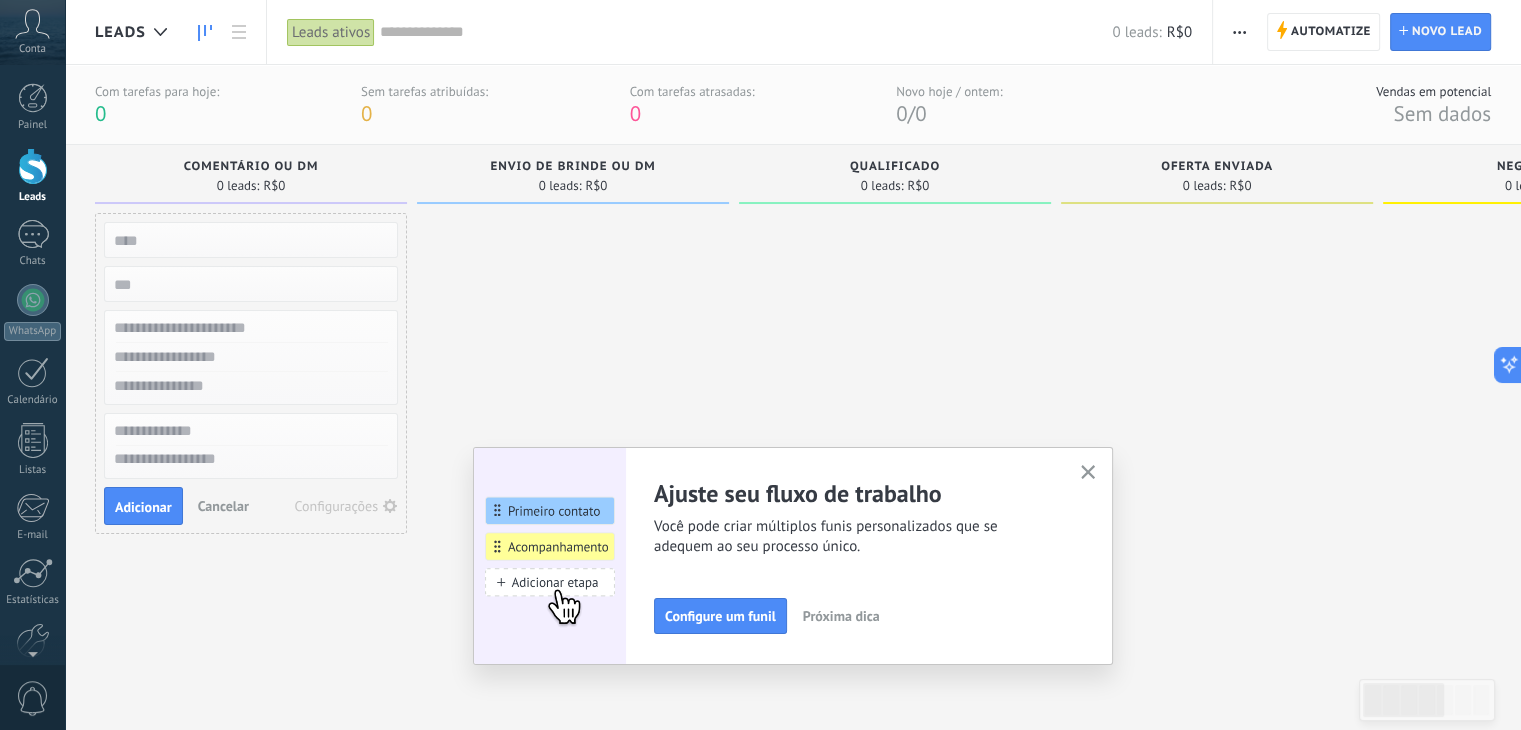 click 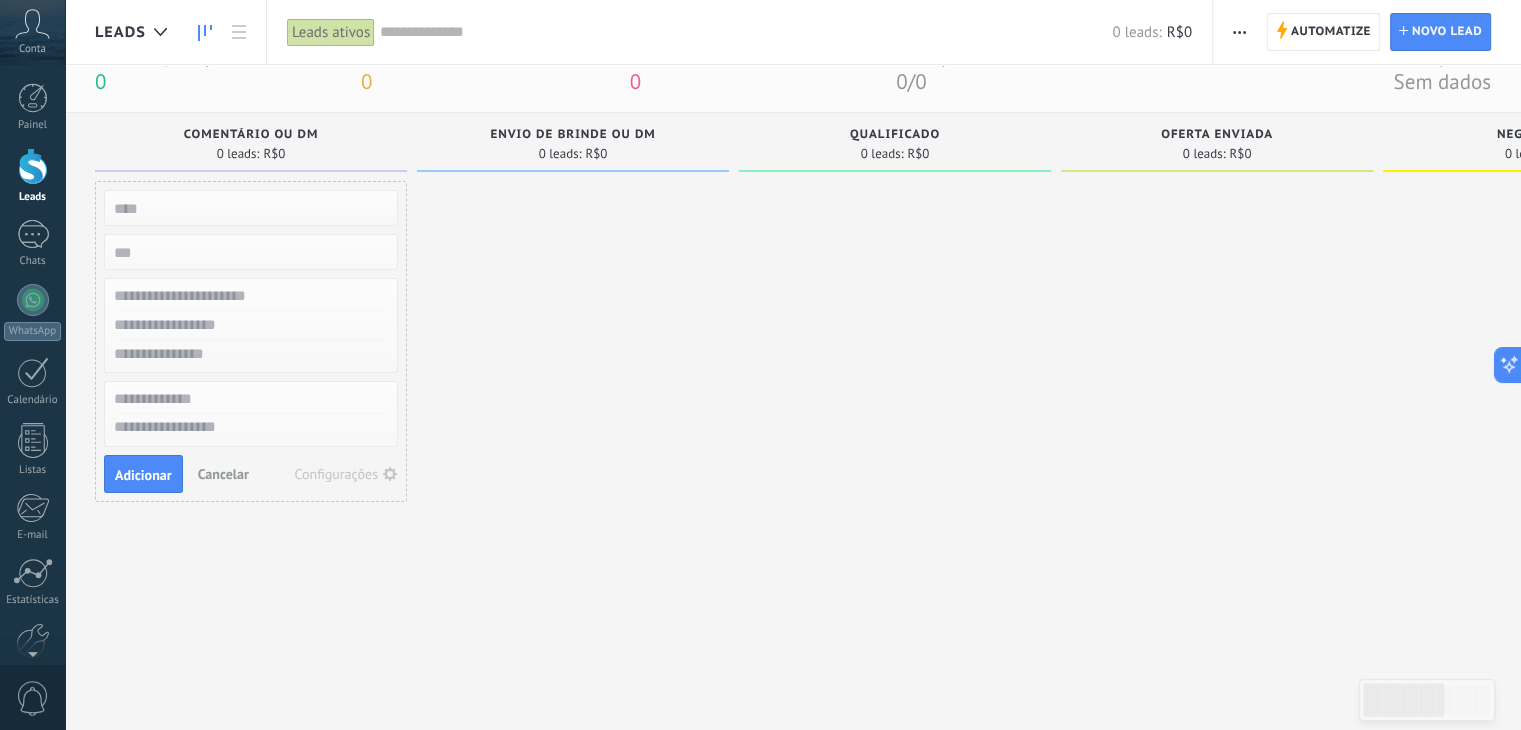 scroll, scrollTop: 0, scrollLeft: 0, axis: both 